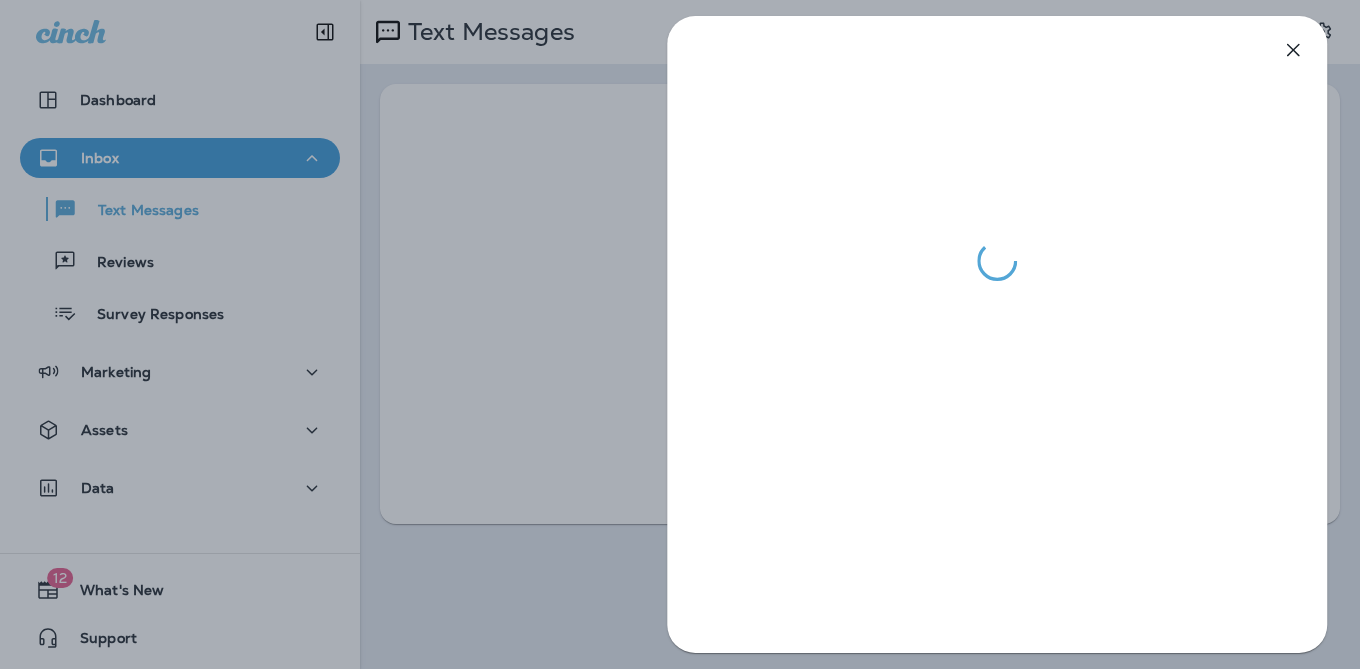 scroll, scrollTop: 0, scrollLeft: 0, axis: both 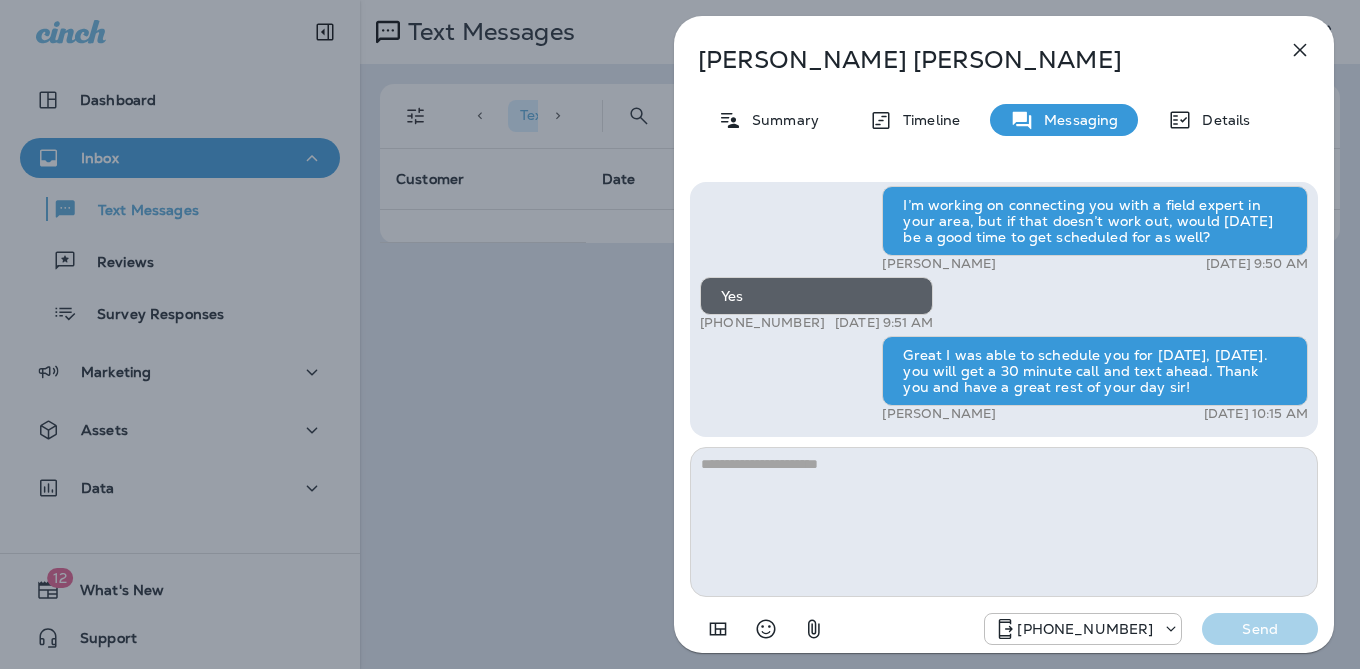 click on "[PERSON_NAME] Summary   Timeline   Messaging   Details   Hi,  [PERSON_NAME] , this is [PERSON_NAME] with Moxie Pest Control. We know Summer brings out the mosquitoes—and with the Summer season here, I’d love to get you on our schedule to come help take care of that. Just reply here if you're interested, and I'll let you know the details!
Reply STOP to optout +18174823792 [DATE] 11:14 AM Tell me more +1 (301) 602-2213 [DATE] 11:17 AM [PERSON_NAME] [DATE] 12:34 PM I'm interested. Any chance it can be done soon?. We have a party [DATE] and would love to have it done before then. +1 (301) 602-2213 [DATE] 5:40 PM Hello sir would [DATE] work? [PERSON_NAME] [DATE] 8:34 AM Yes +1 (301) 602-2213 [DATE] 8:42 AM I’m working on connecting you with a field expert in your area, but if that doesn’t work out, would [DATE] be a good time to get scheduled for as well? [PERSON_NAME] [DATE] 9:50 AM Yes +1 (301) 602-2213 [DATE] 9:51 AM [PERSON_NAME] [DATE] 10:15 AM [PHONE_NUMBER] Send" at bounding box center [680, 334] 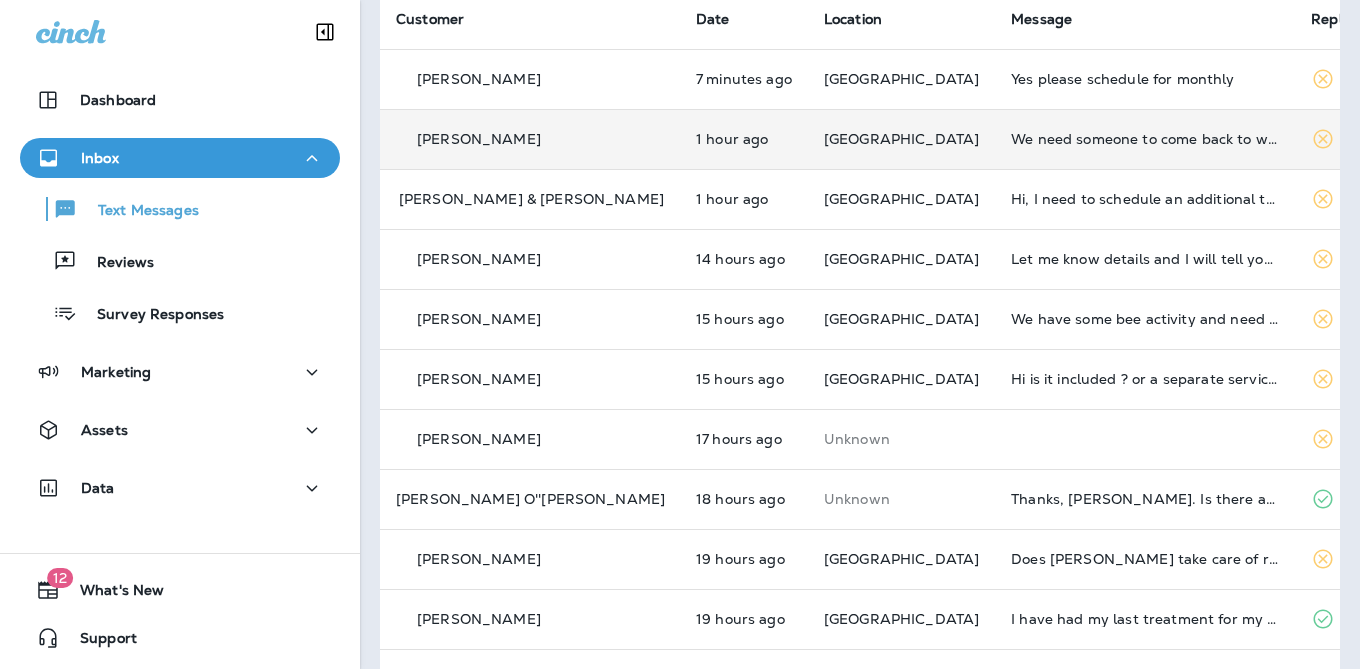 scroll, scrollTop: 161, scrollLeft: 0, axis: vertical 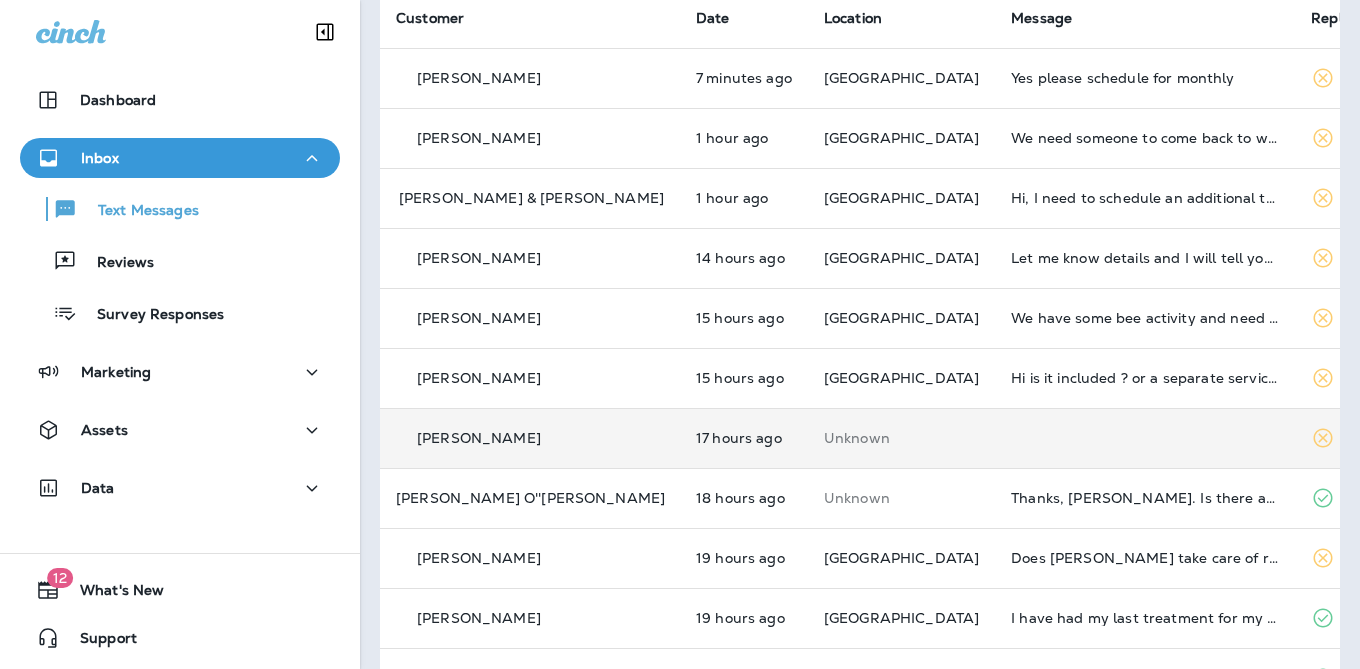 click at bounding box center [1145, 438] 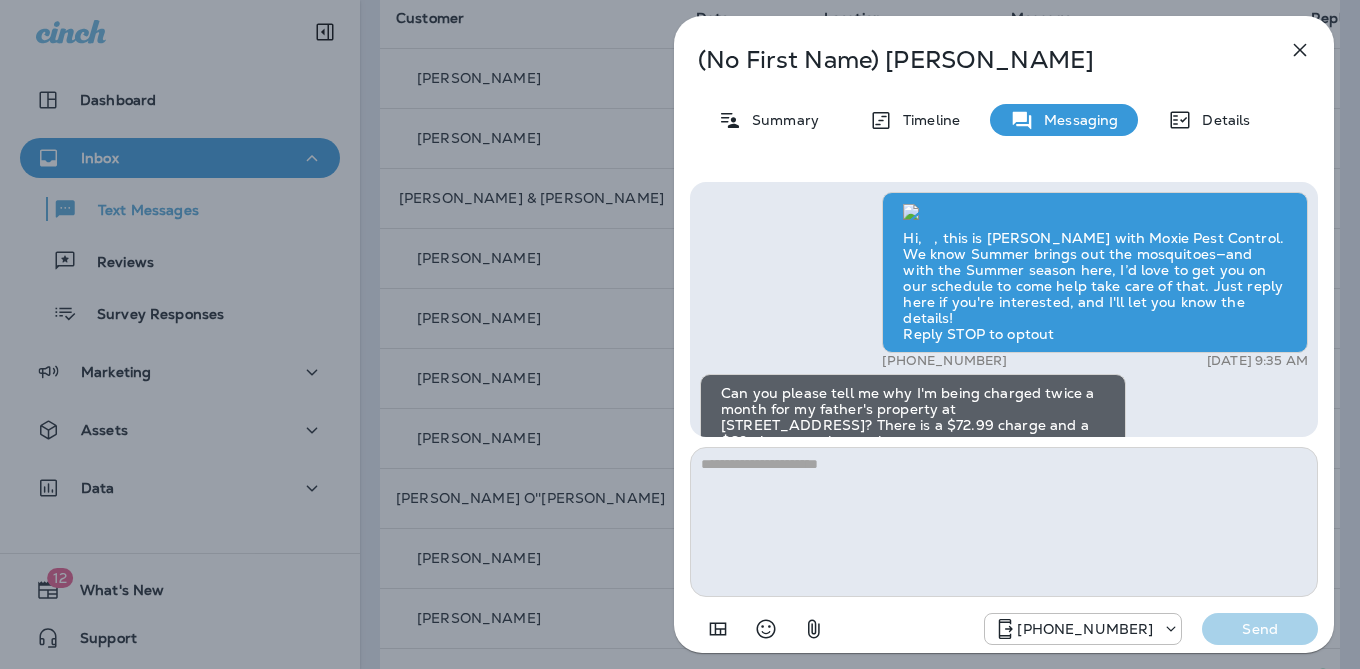 scroll, scrollTop: -775, scrollLeft: 0, axis: vertical 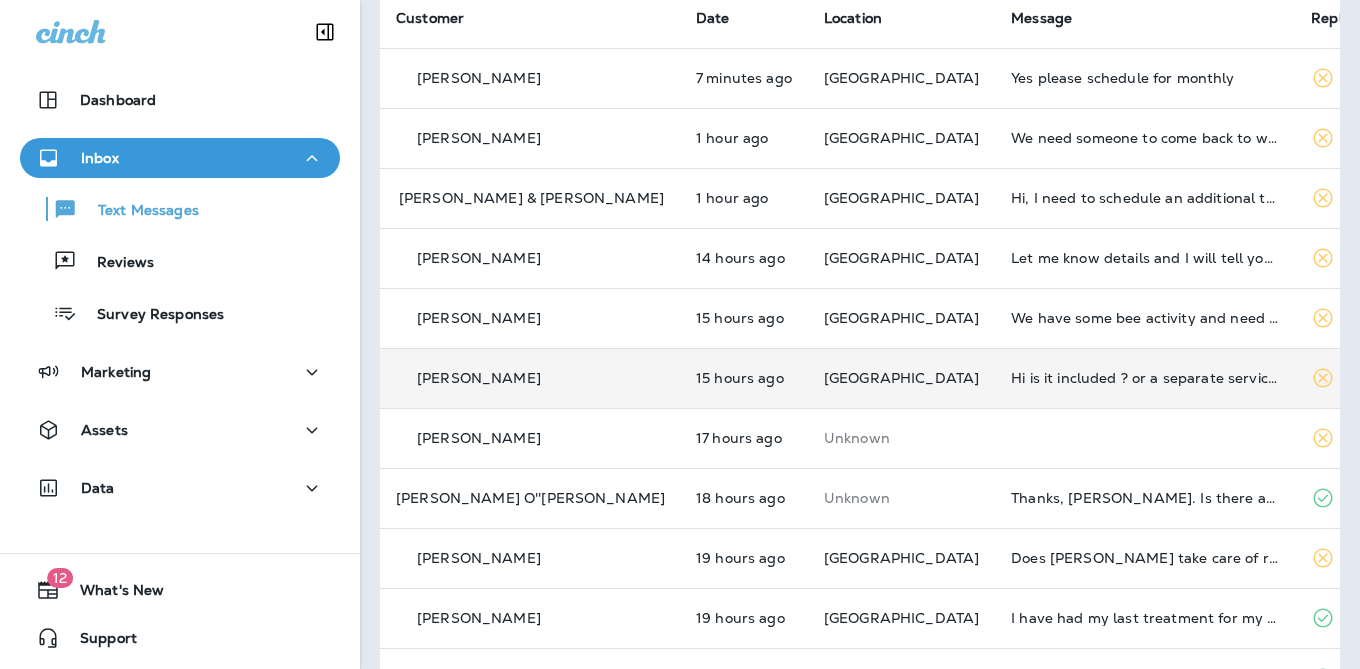 click on "Hi is it included ? or a separate service? Or is there any charges ? Please let me know to decide." at bounding box center [1145, 378] 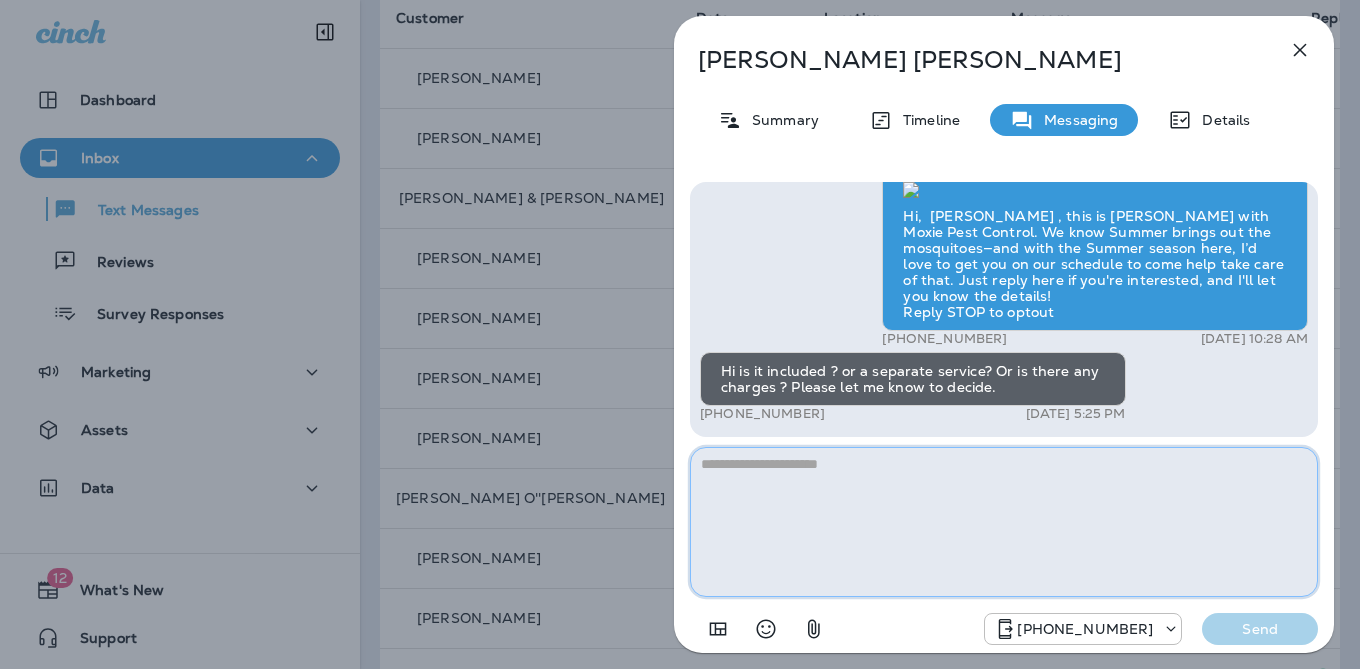 paste on "**********" 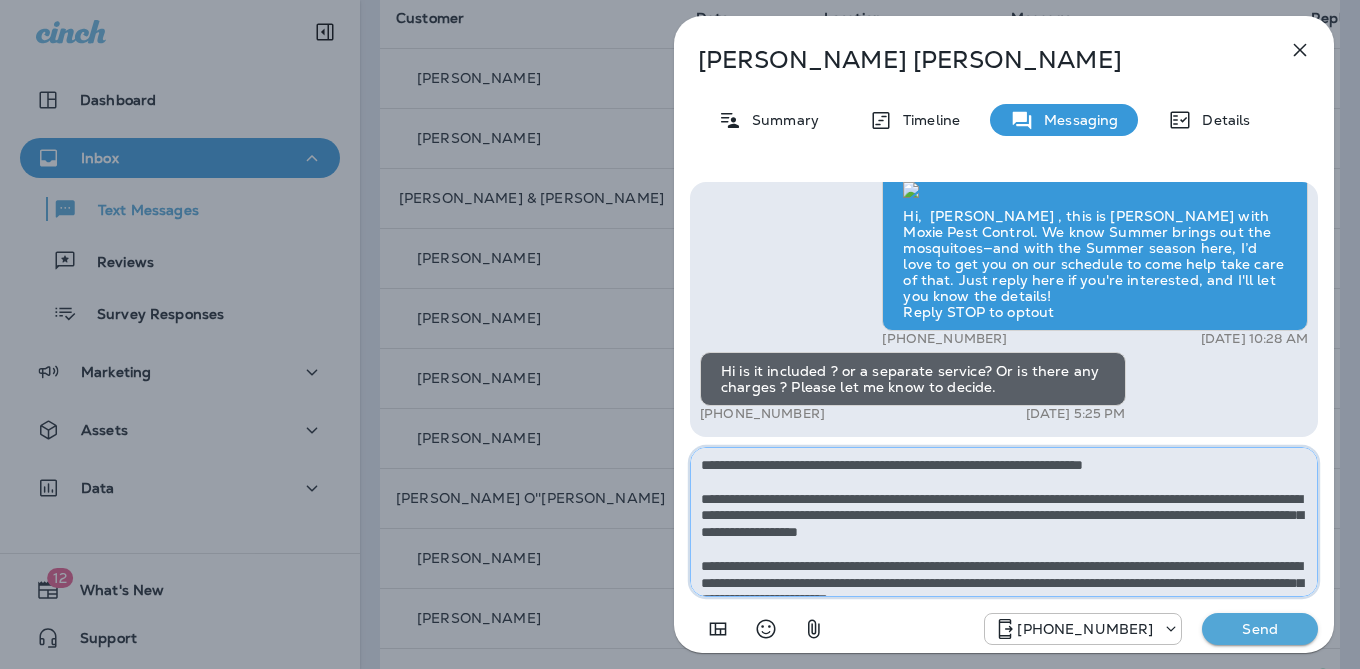 scroll, scrollTop: 0, scrollLeft: 0, axis: both 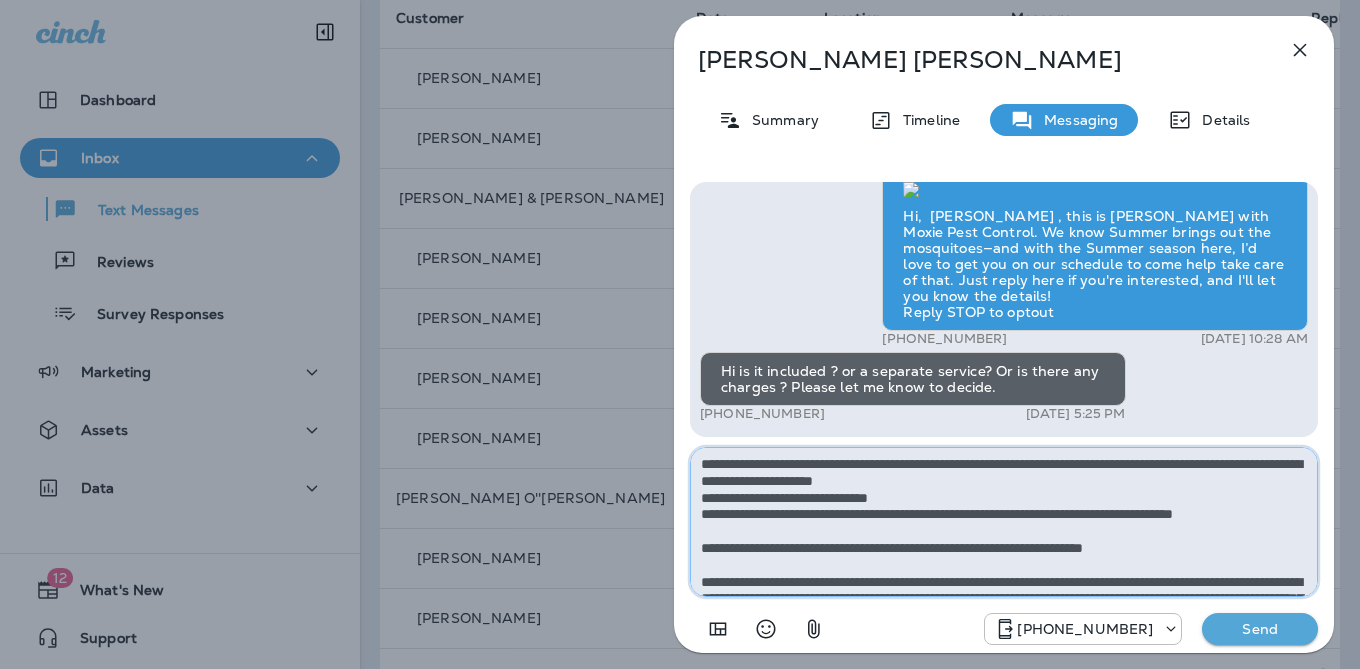 drag, startPoint x: 745, startPoint y: 465, endPoint x: -119, endPoint y: 464, distance: 864.00055 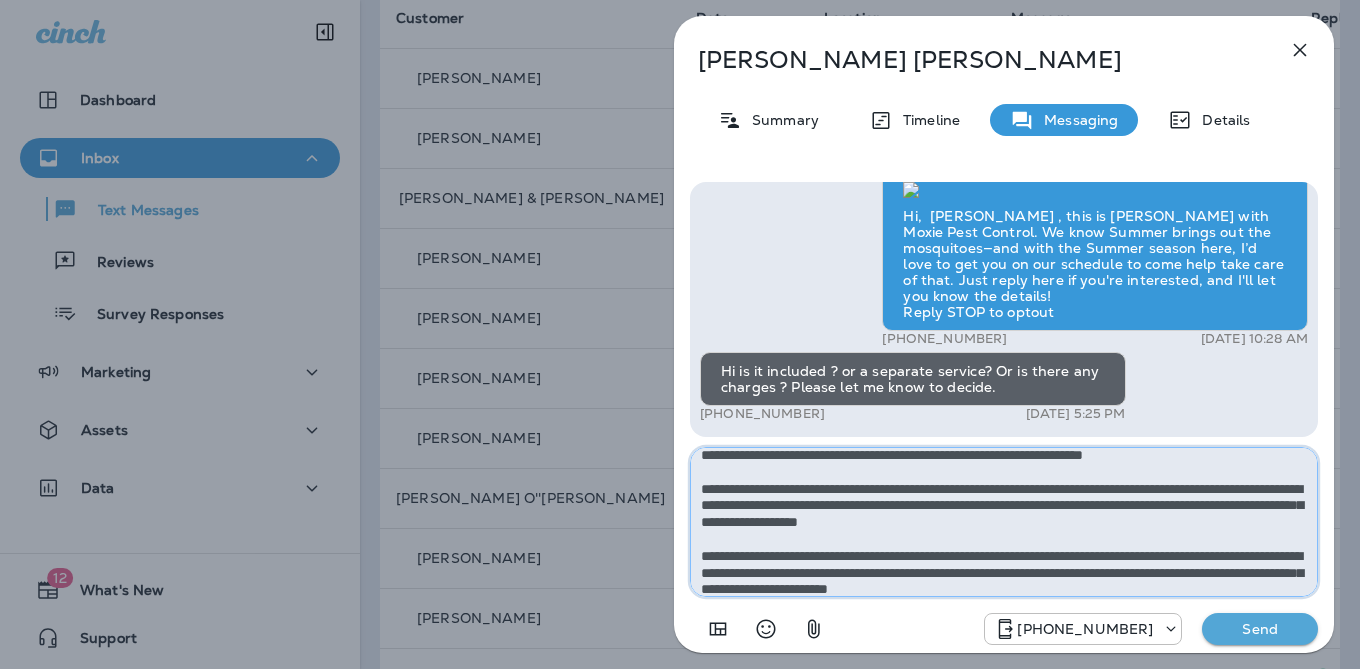 scroll, scrollTop: 154, scrollLeft: 0, axis: vertical 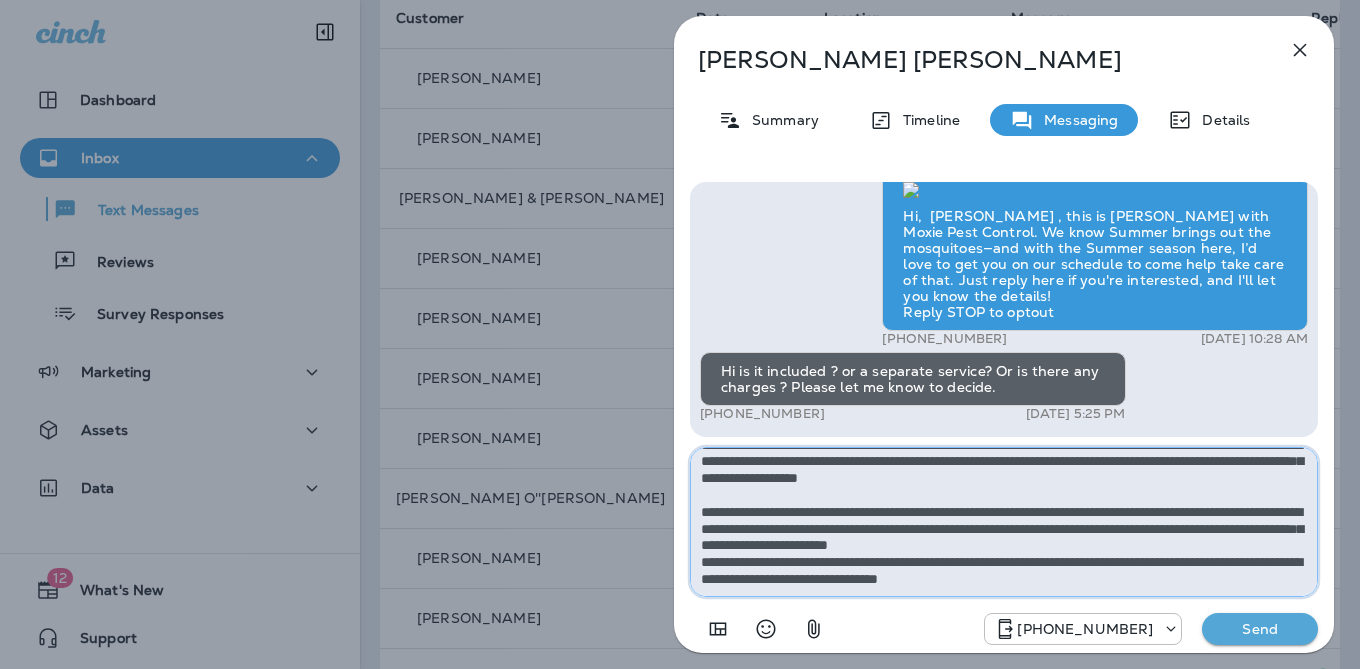type on "**********" 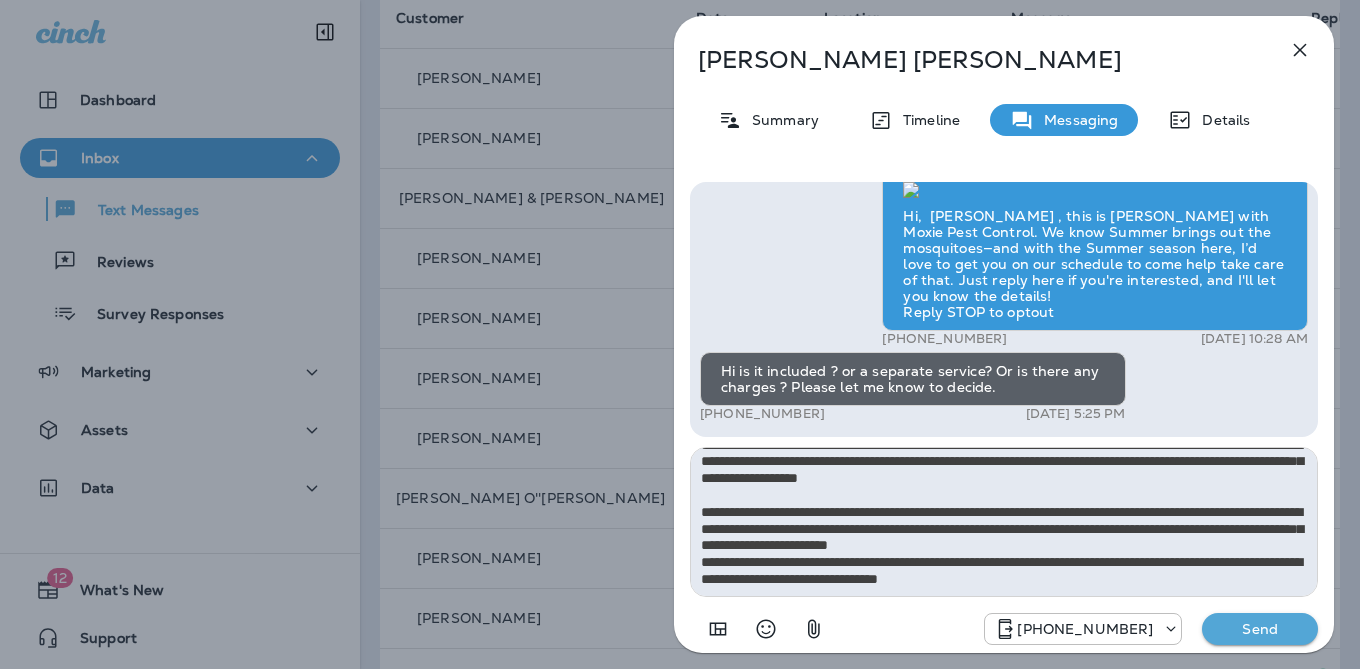 click on "Send" at bounding box center [1260, 629] 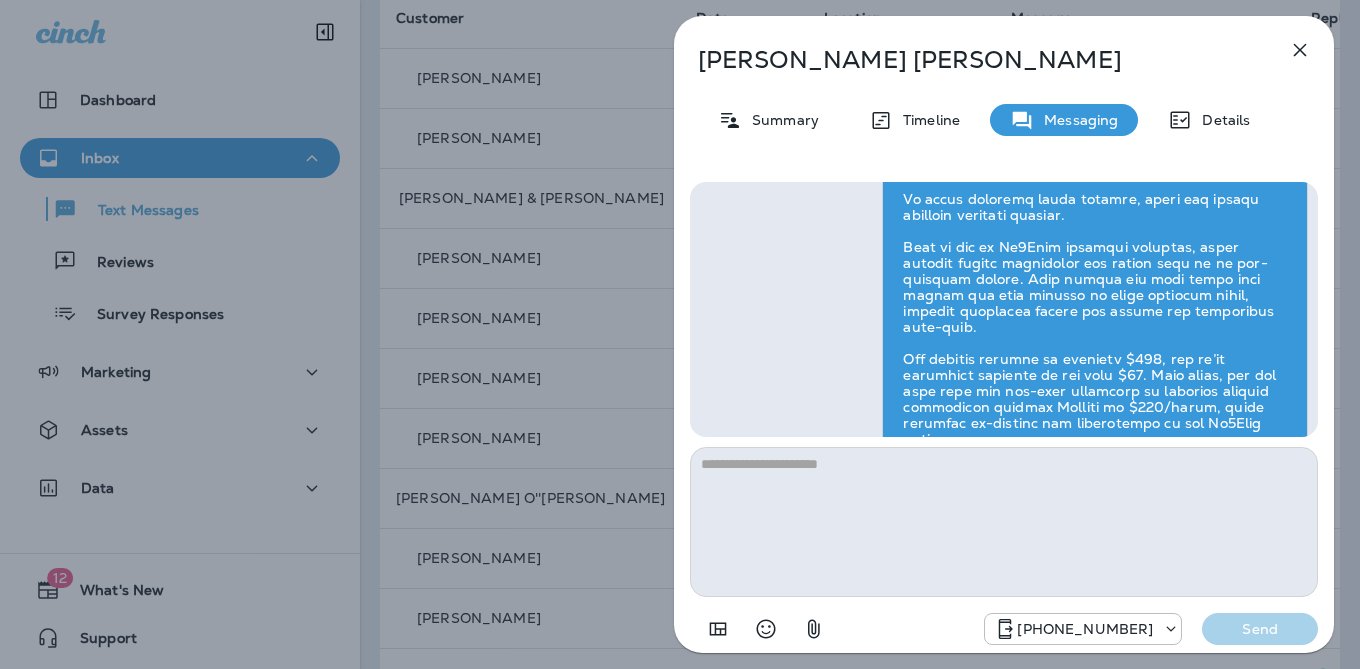 scroll, scrollTop: 0, scrollLeft: 0, axis: both 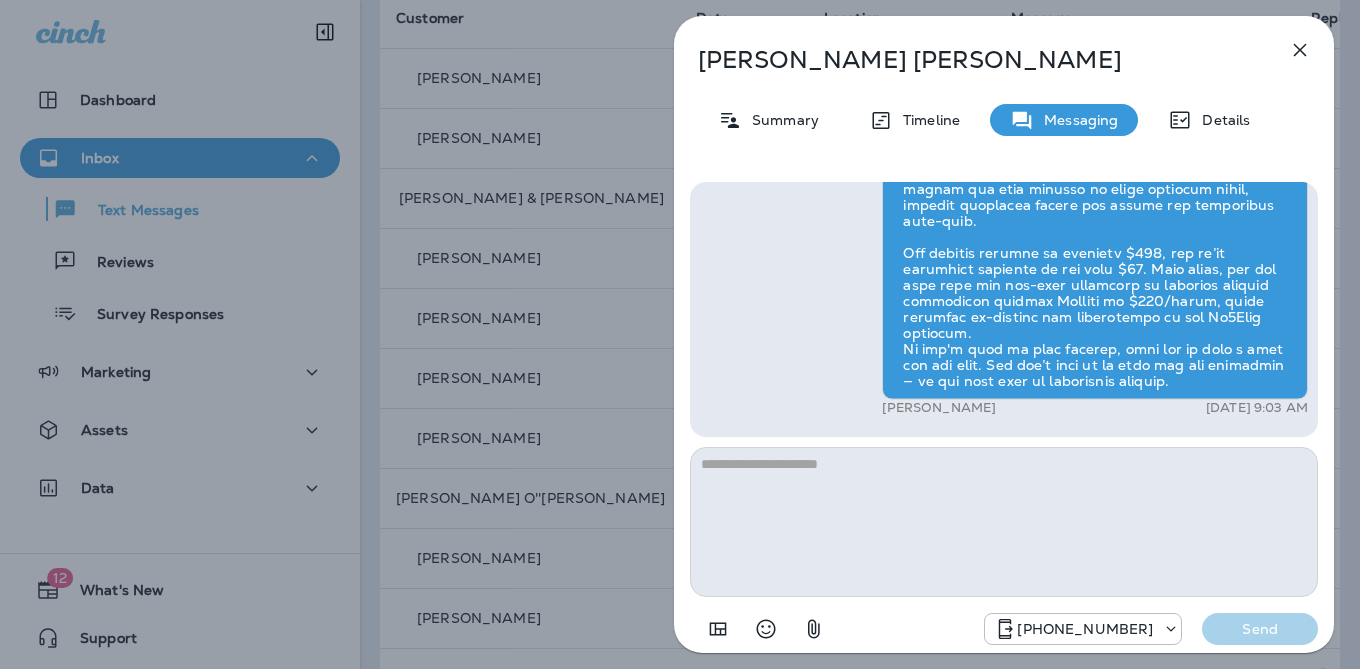 drag, startPoint x: 487, startPoint y: 368, endPoint x: 505, endPoint y: 367, distance: 18.027756 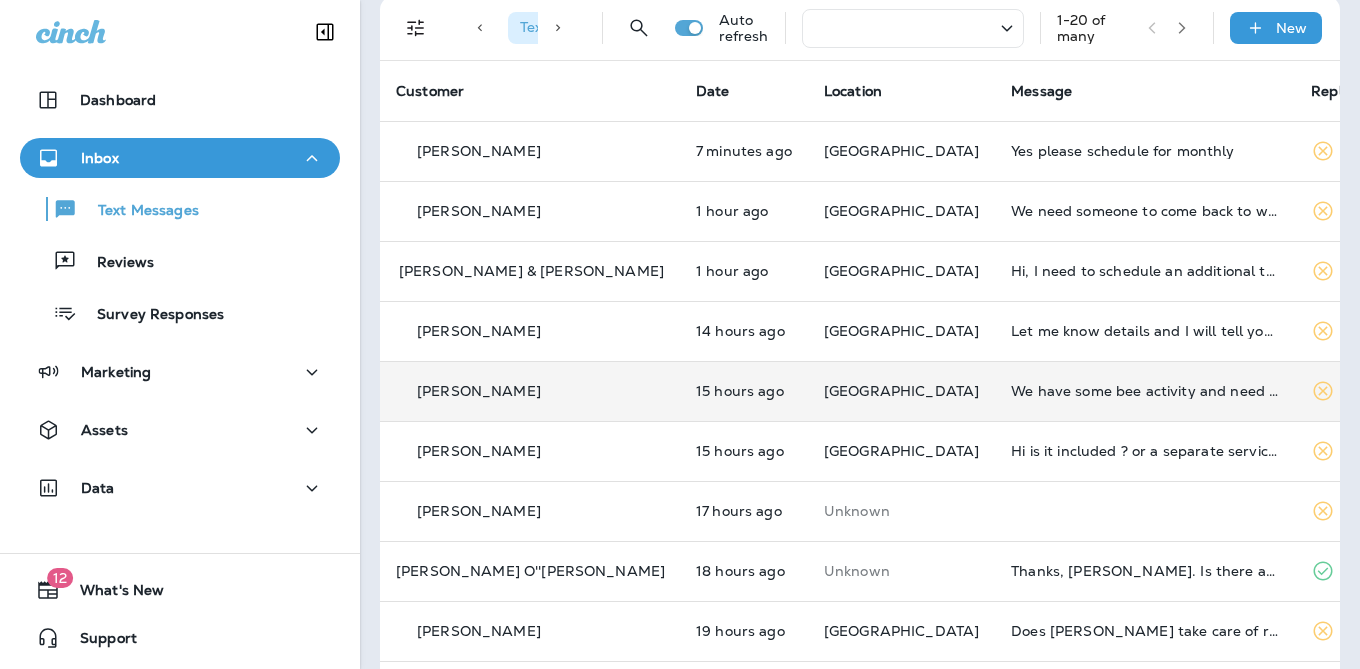 scroll, scrollTop: 62, scrollLeft: 0, axis: vertical 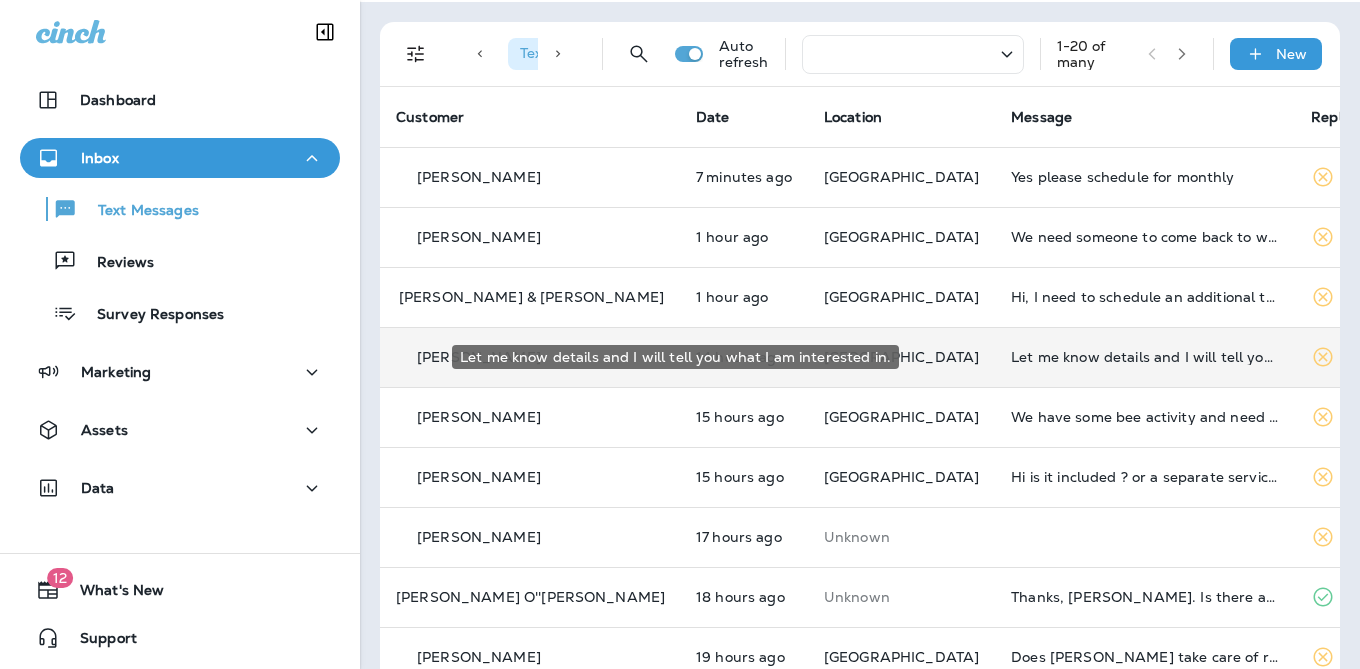 click on "Let me know details and I will tell you what I am interested in." at bounding box center (1145, 357) 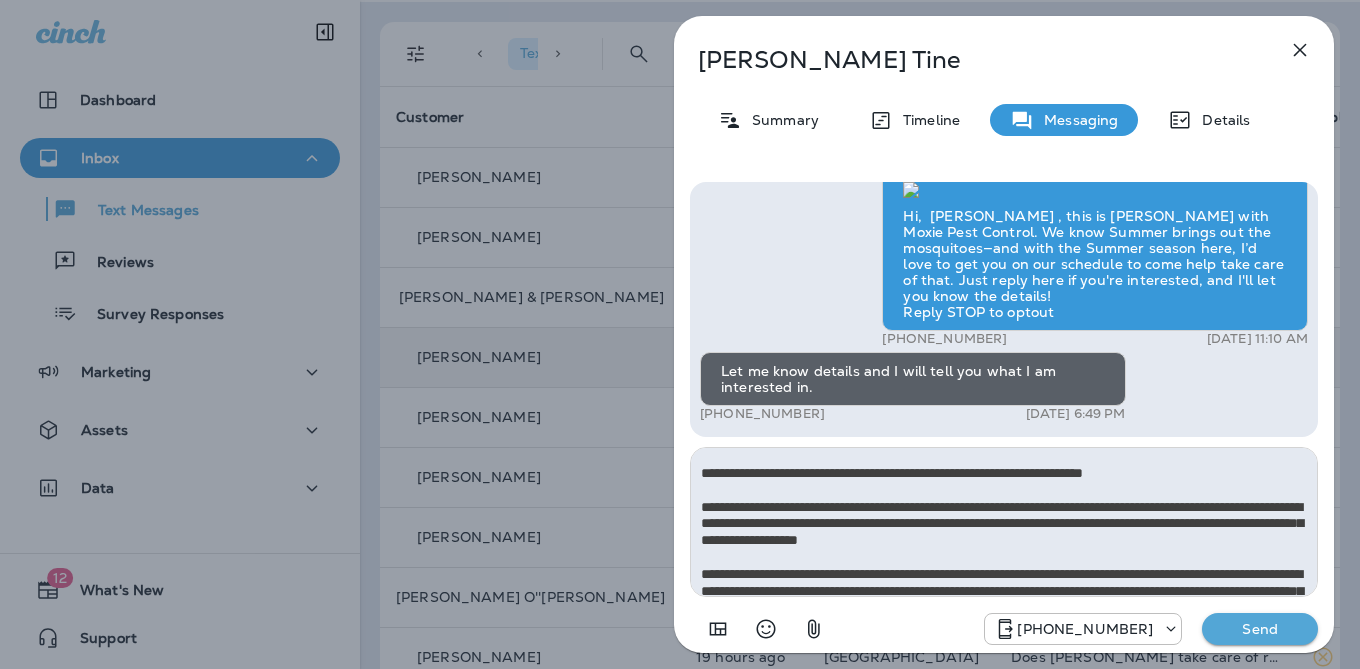 scroll, scrollTop: 0, scrollLeft: 0, axis: both 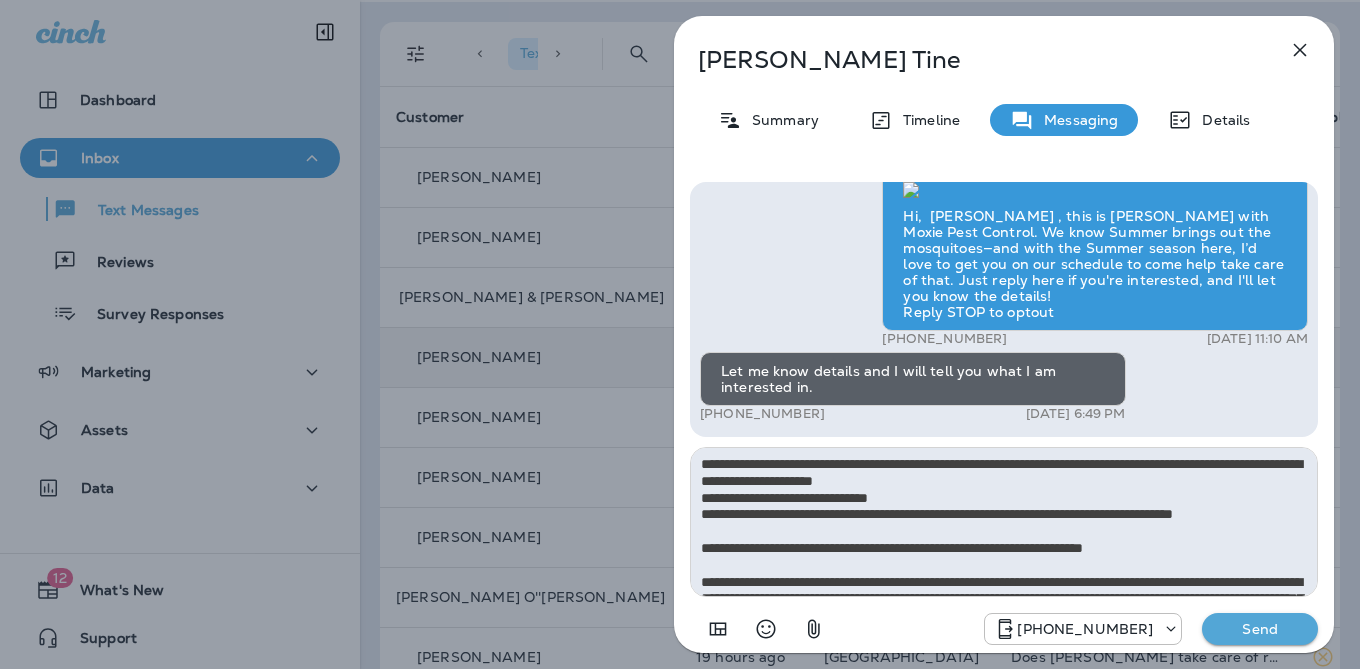 type on "**********" 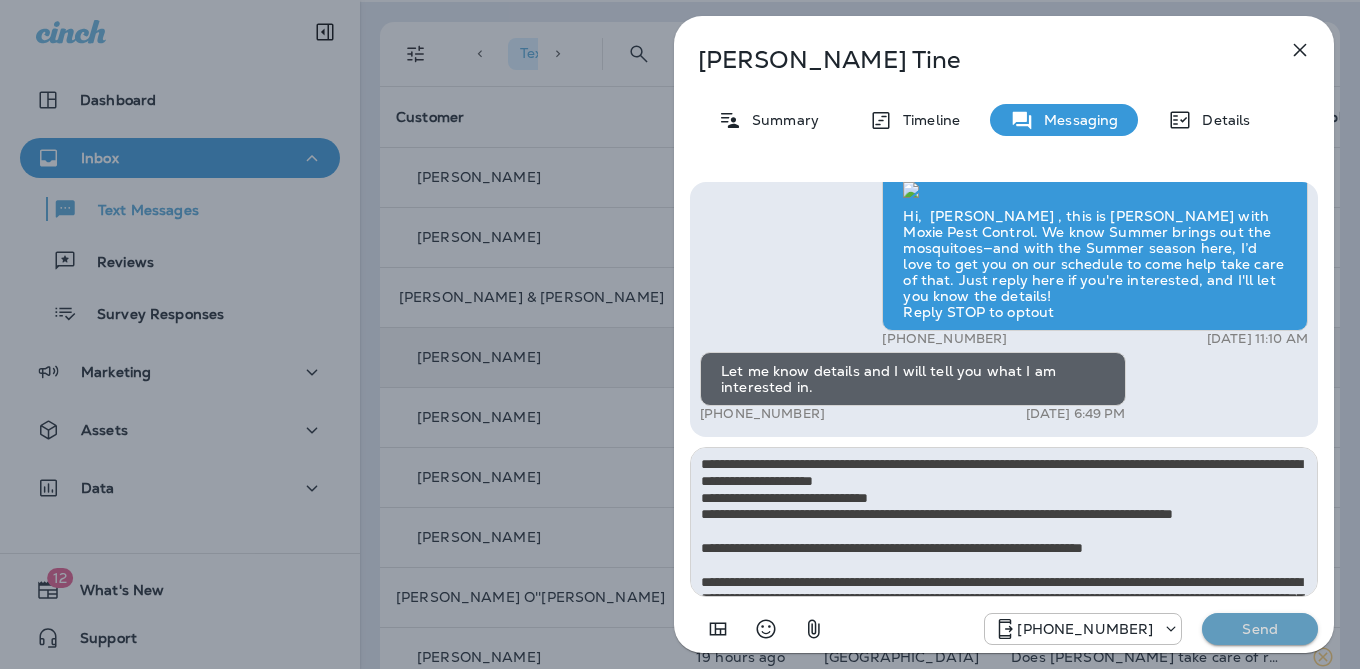 click on "Send" at bounding box center [1260, 629] 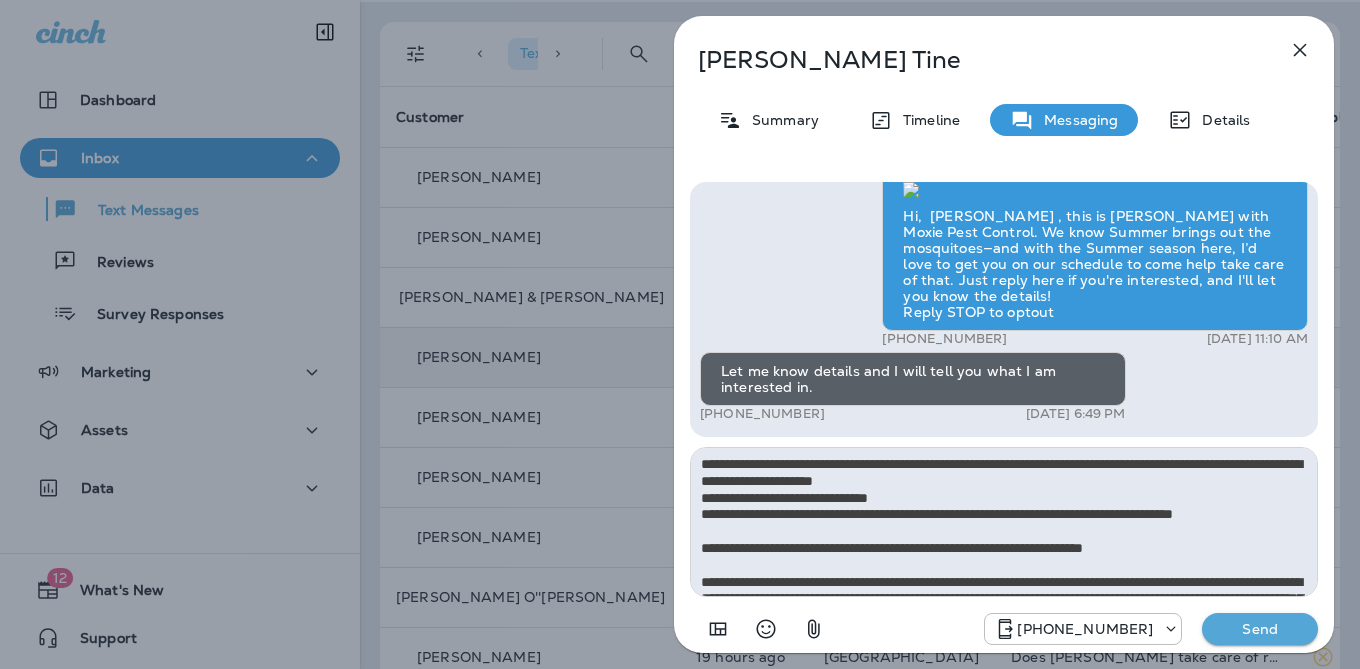 type 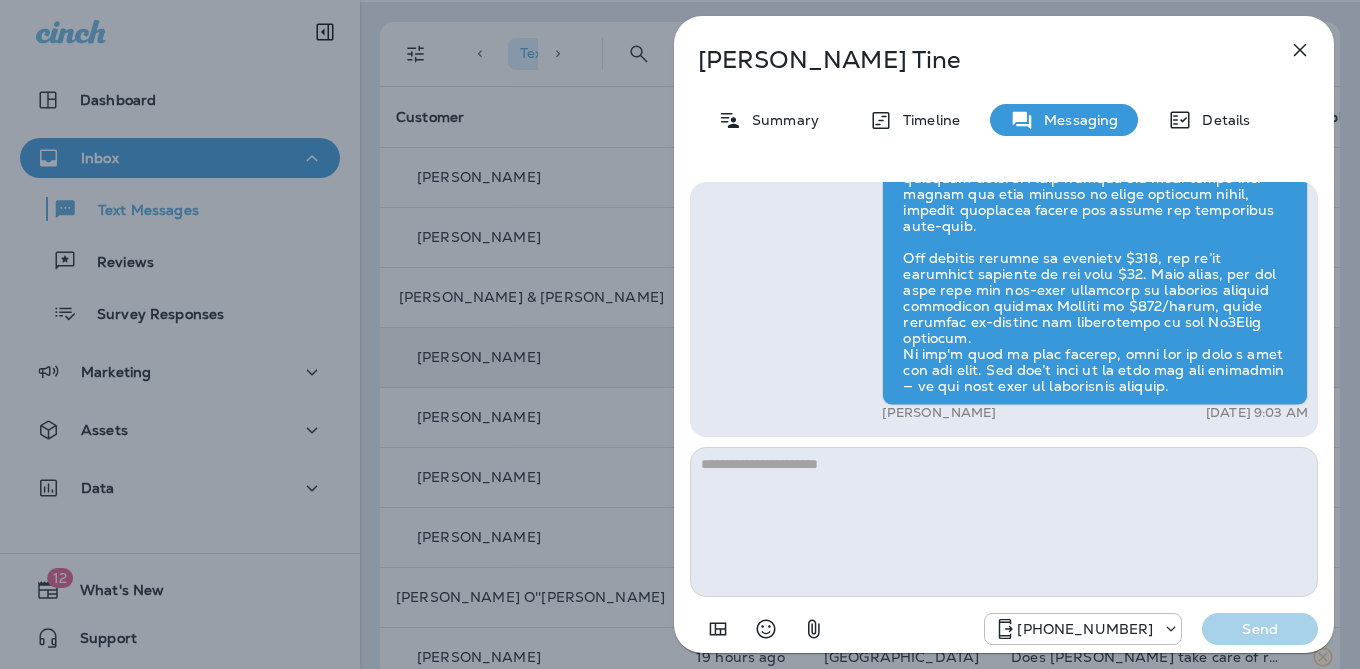 drag, startPoint x: 524, startPoint y: 444, endPoint x: 546, endPoint y: 442, distance: 22.090721 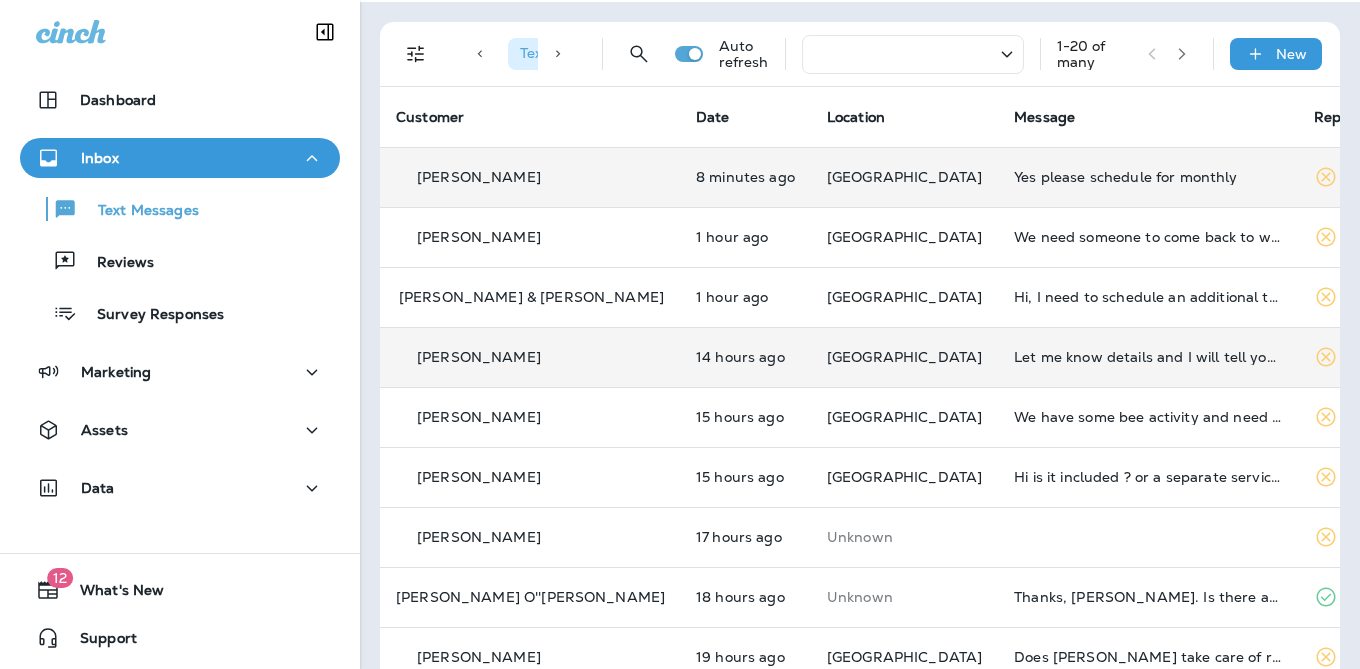 click on "Yes please schedule for monthly" at bounding box center [1148, 177] 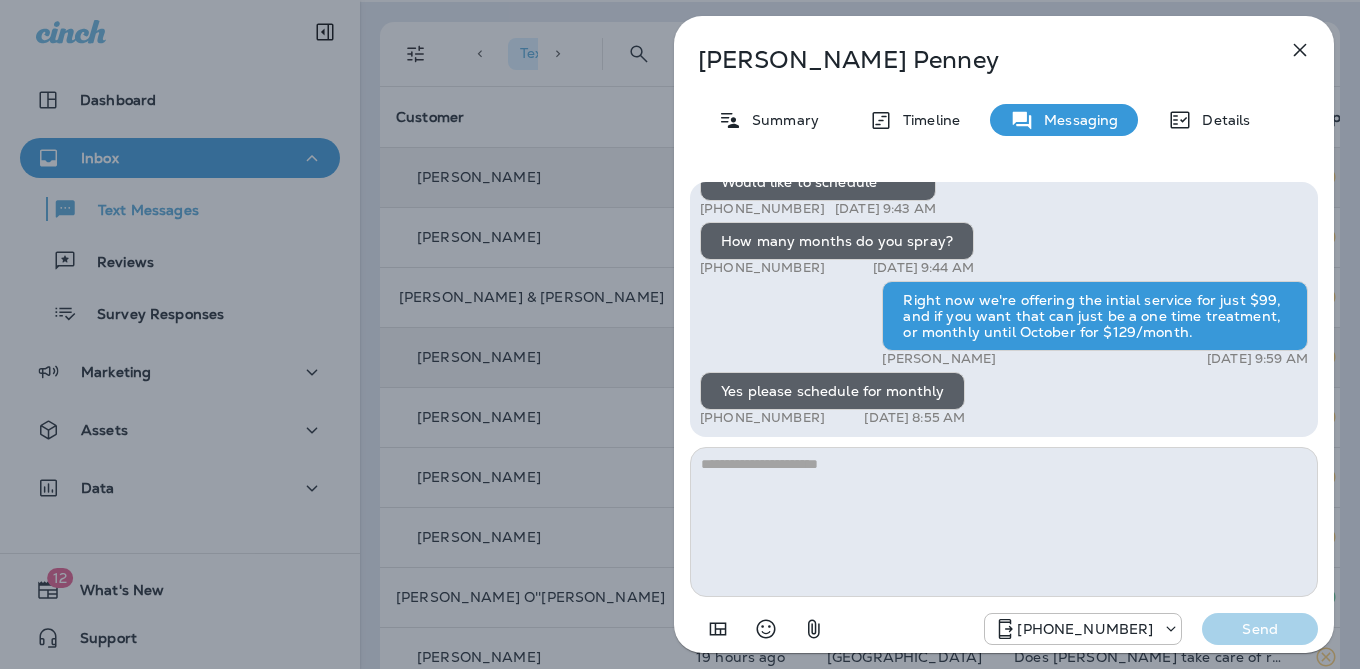scroll, scrollTop: 0, scrollLeft: 0, axis: both 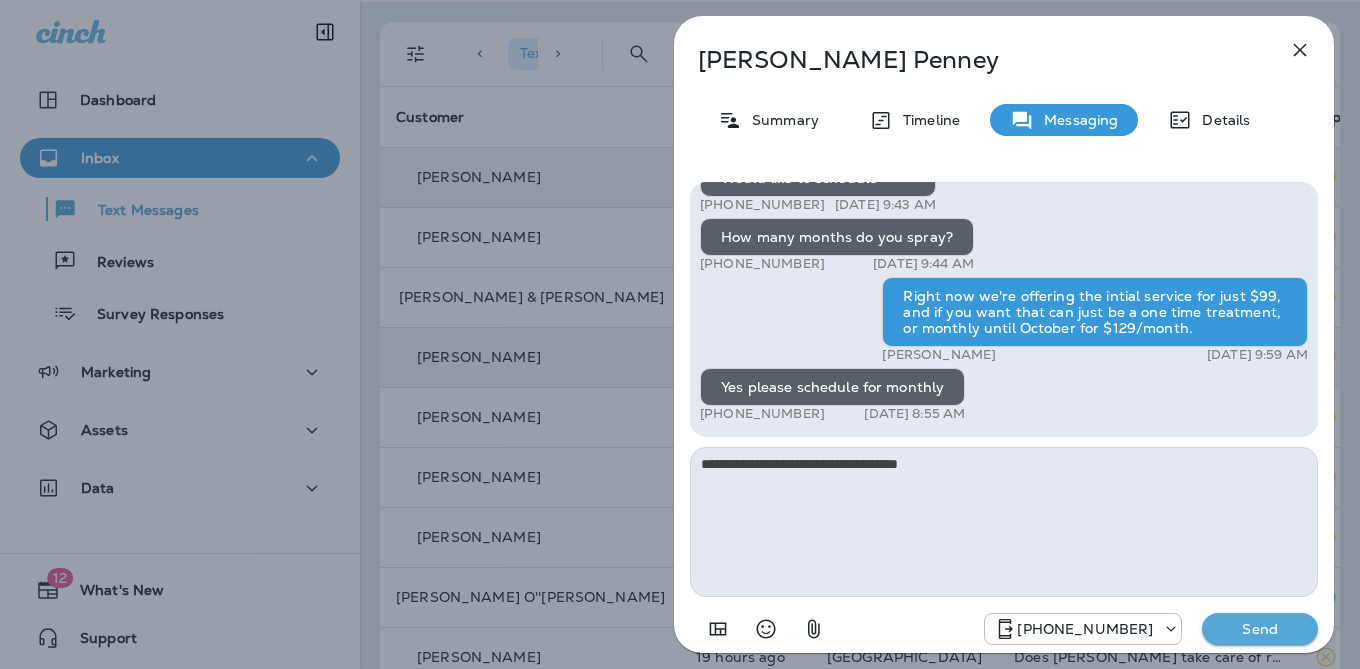 type on "**********" 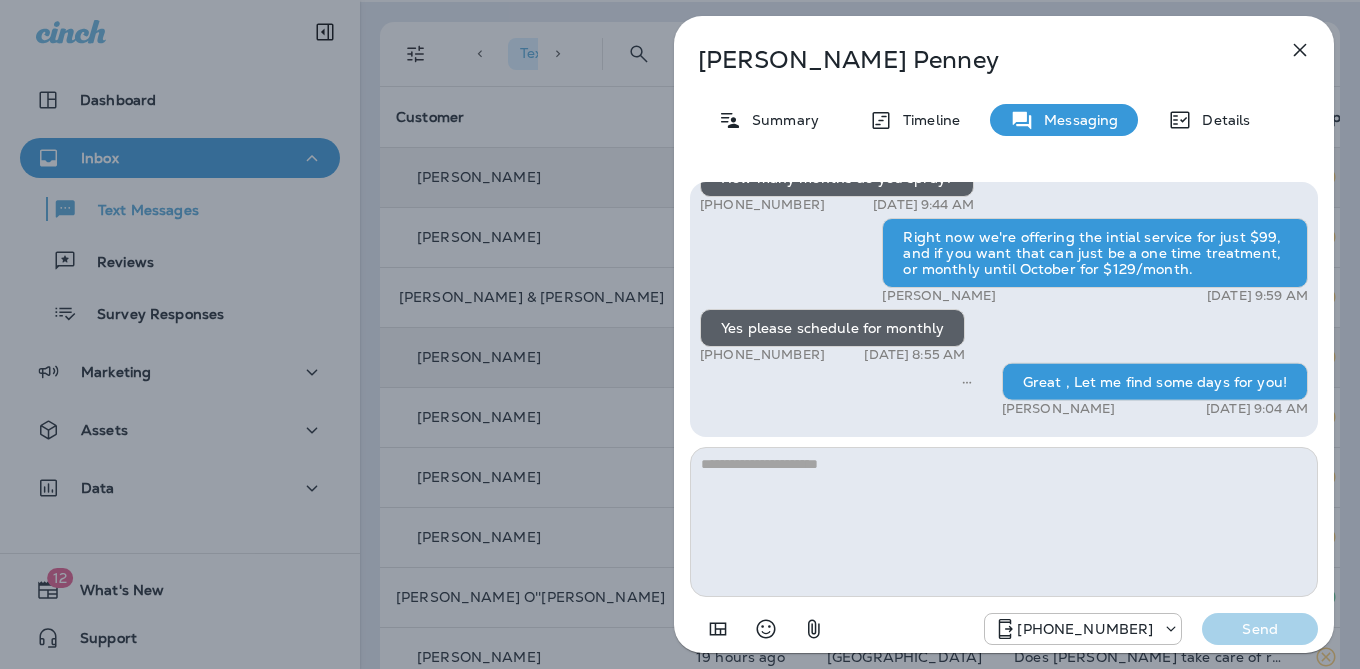 click on "[PERSON_NAME] Summary   Timeline   Messaging   Details   Hi,  [PERSON_NAME] , this is [PERSON_NAME] with Moxie Pest Control. We know Summer brings out the mosquitoes—and with the Summer season here, I’d love to get you on our schedule to come help take care of that. Just reply here if you're interested, and I'll let you know the details!
Reply STOP to optout +18174823792 [DATE] 9:52 AM Yes +1 (423) 802-6408 [DATE] 12:33 PM [PERSON_NAME] [DATE] 12:53 PM Just checking in,  [PERSON_NAME] . Our mosquito service is extremely effective, and it's totally pet and family friendly! We get awesome reviews on it.  Want me to send you more details?
Reply STOP to optout +18174823792 [DATE] 9:48 AM Yes +1 (423) 802-6408 [DATE] 11:17 AM Hello! This is [PERSON_NAME] with [PERSON_NAME], right now the introductory price is just $99 for your first treatment!
Let me know if you'd like to schedule or have any questions. We're happy to help! [PERSON_NAME] [DATE] 9:18 AM Would like to schedule  [PHONE_NUMBER] [PERSON_NAME]" at bounding box center (680, 334) 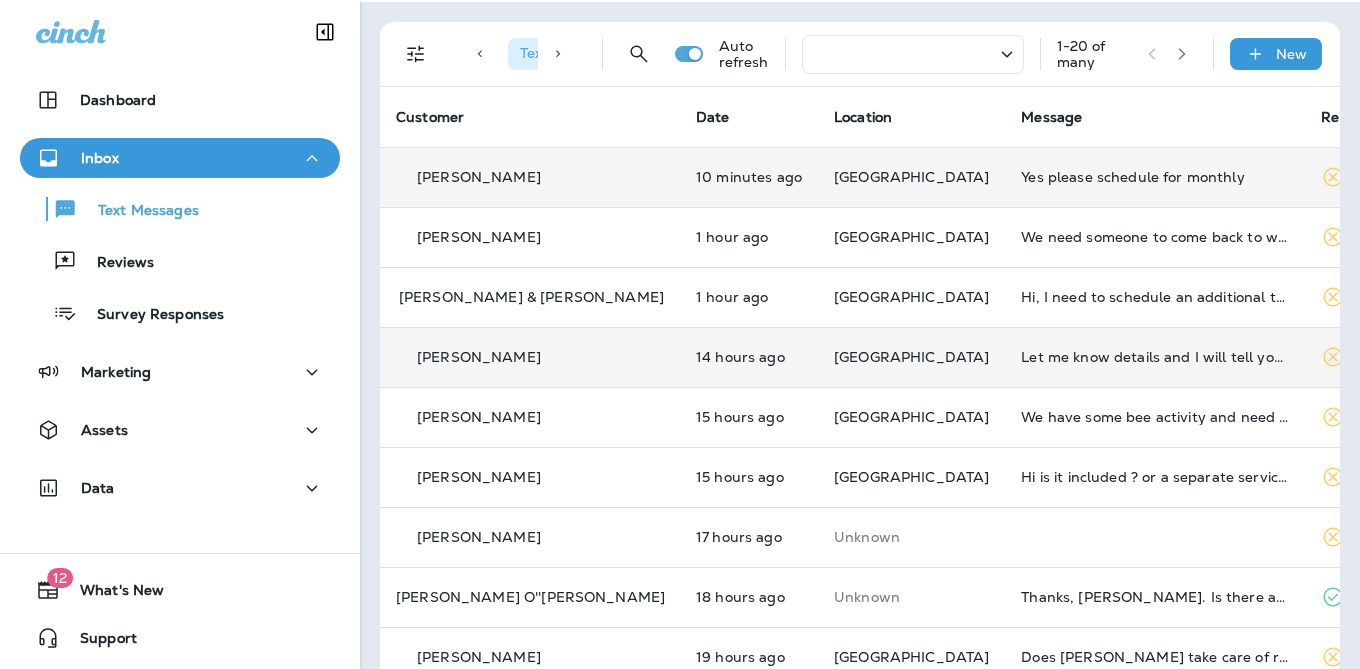 click on "Yes please schedule for monthly" at bounding box center (1155, 177) 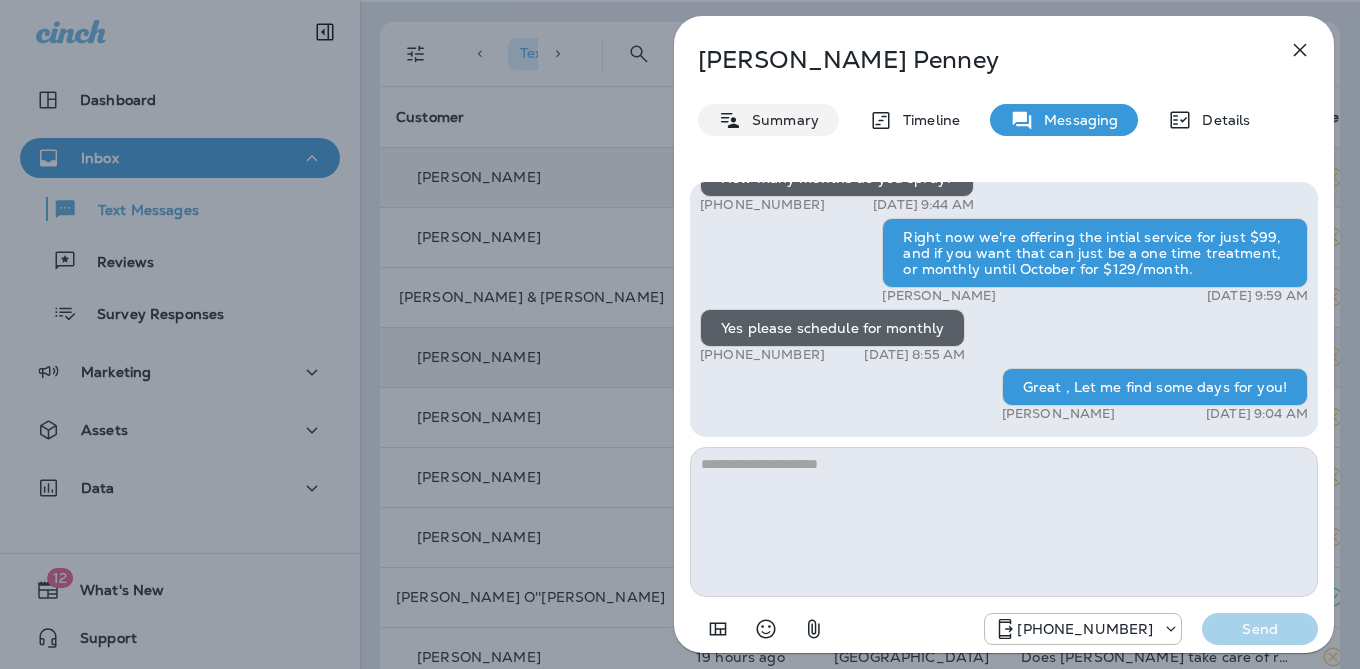 drag, startPoint x: 790, startPoint y: 122, endPoint x: 785, endPoint y: 132, distance: 11.18034 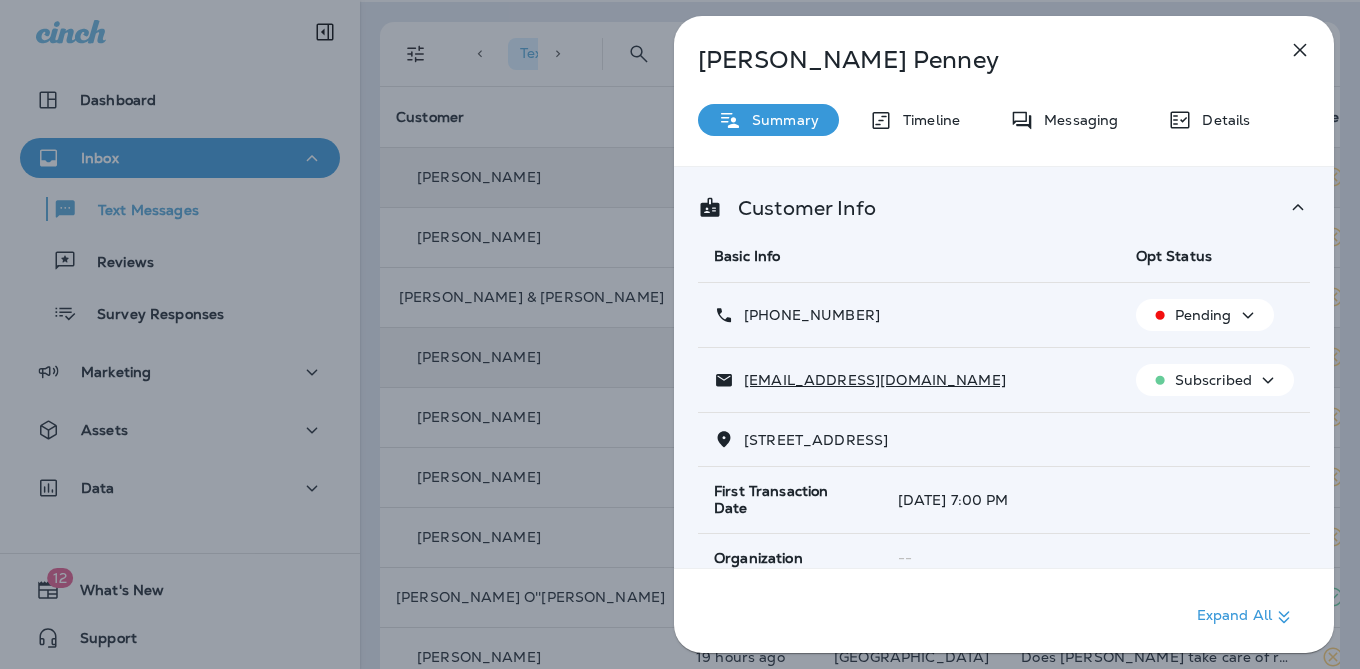 drag, startPoint x: 867, startPoint y: 311, endPoint x: 763, endPoint y: 318, distance: 104.23531 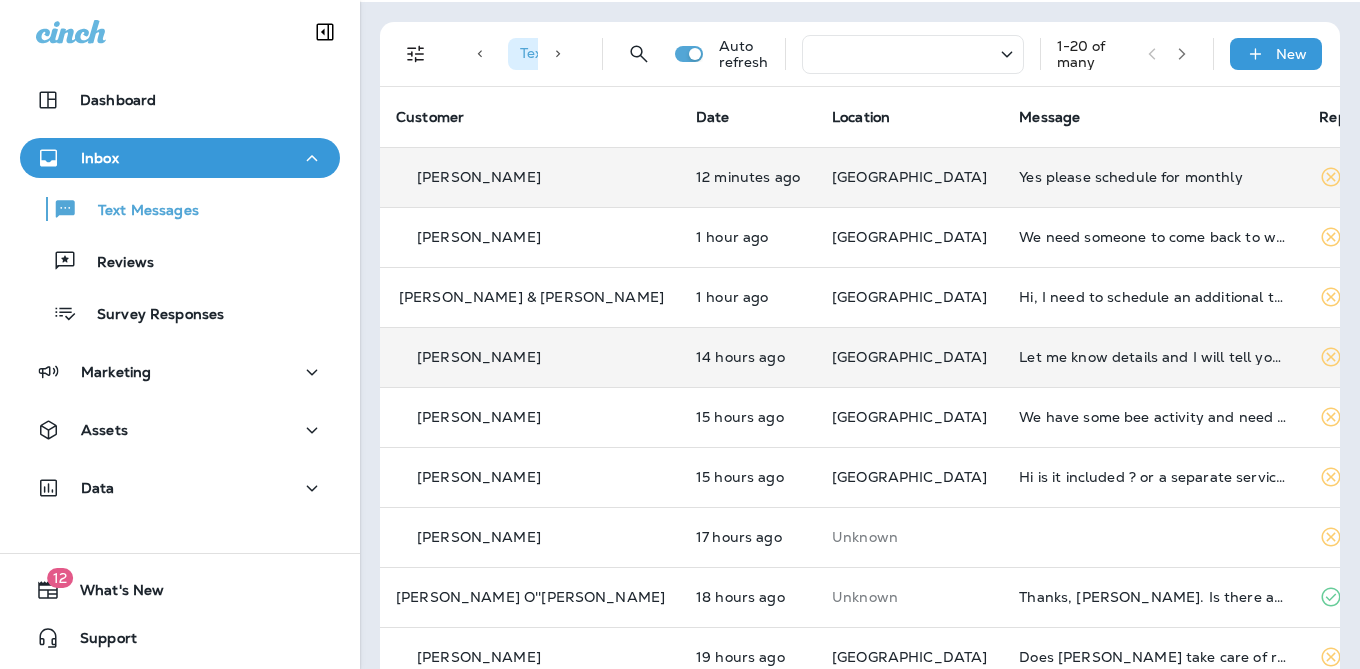 click at bounding box center [680, 334] 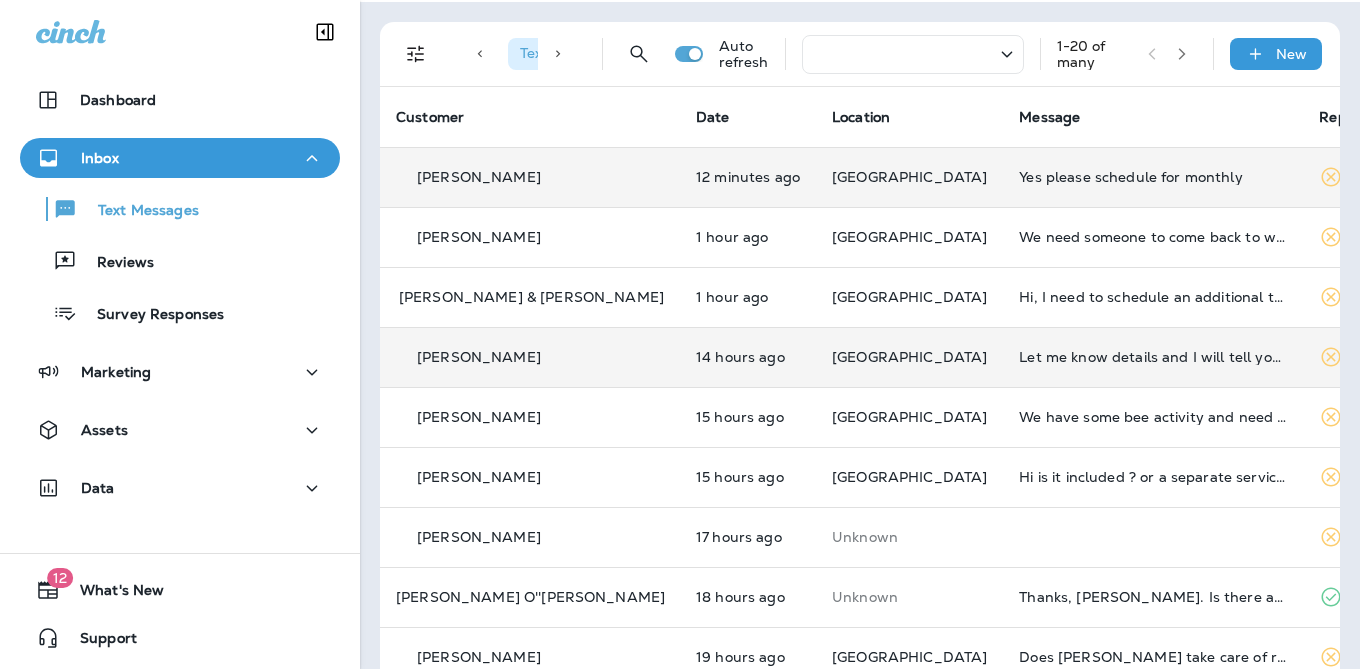 click on "Yes please schedule for monthly" at bounding box center (1153, 177) 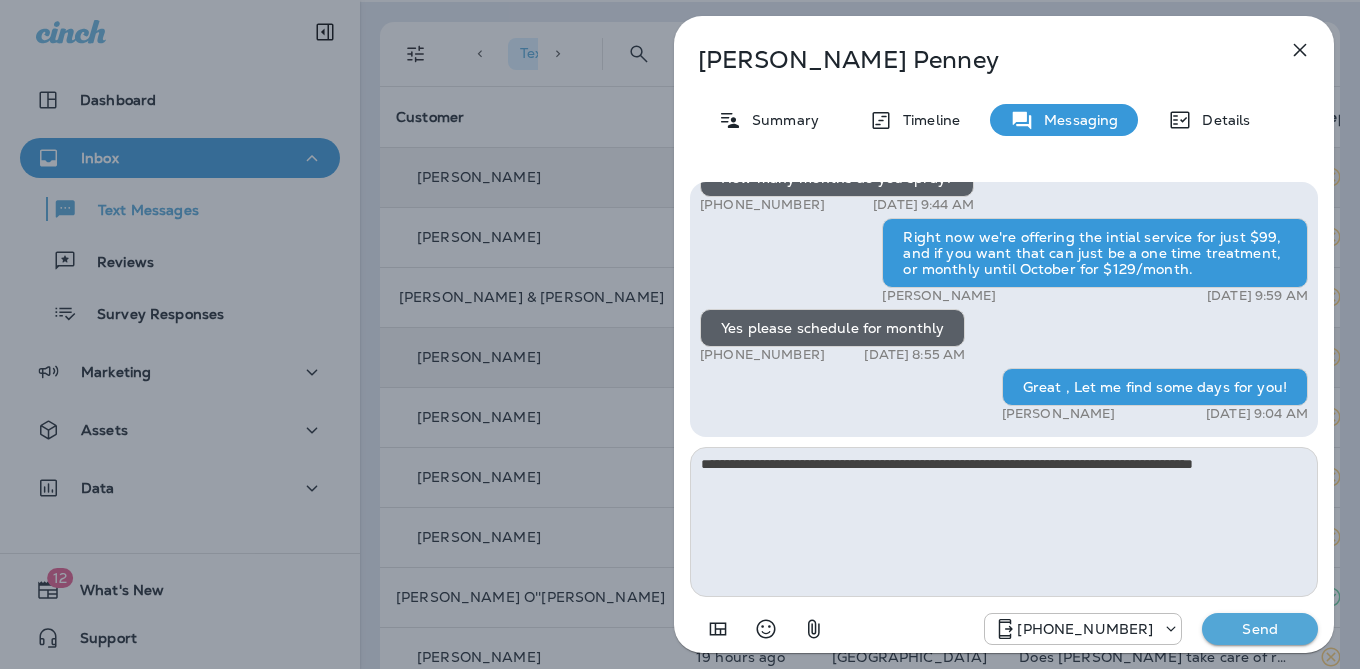 drag, startPoint x: 733, startPoint y: 449, endPoint x: 587, endPoint y: 338, distance: 183.40393 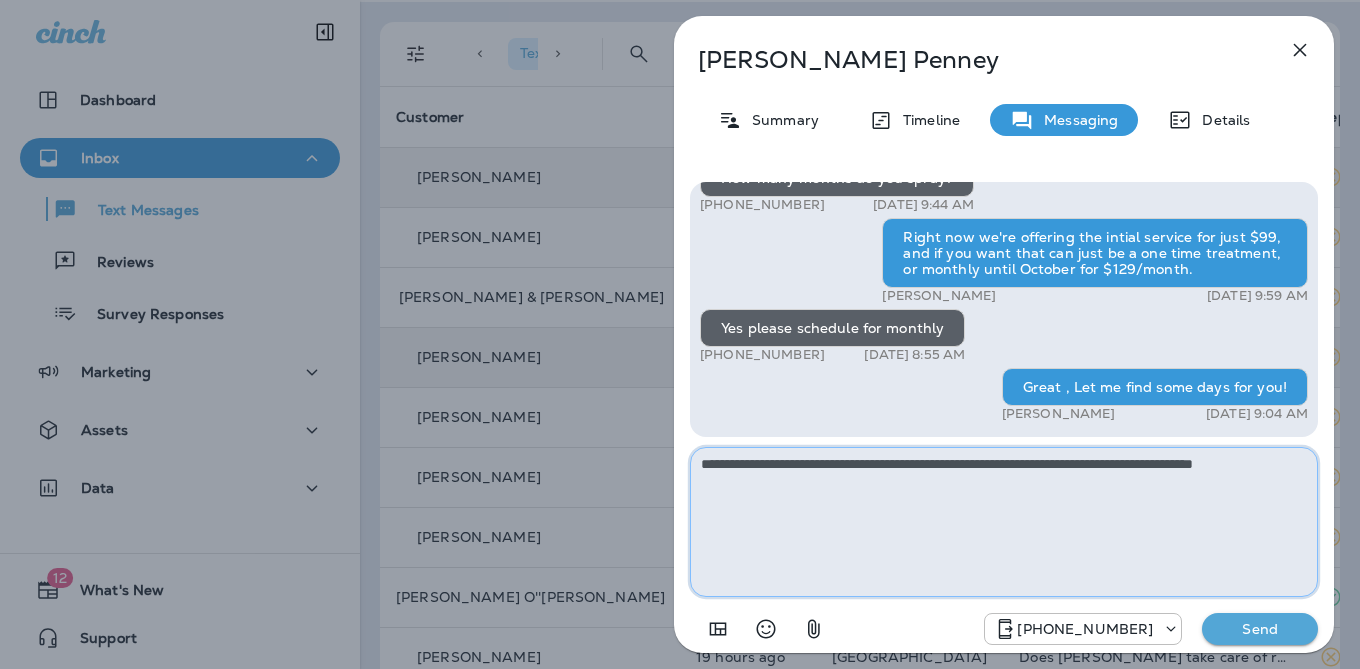 paste on "**********" 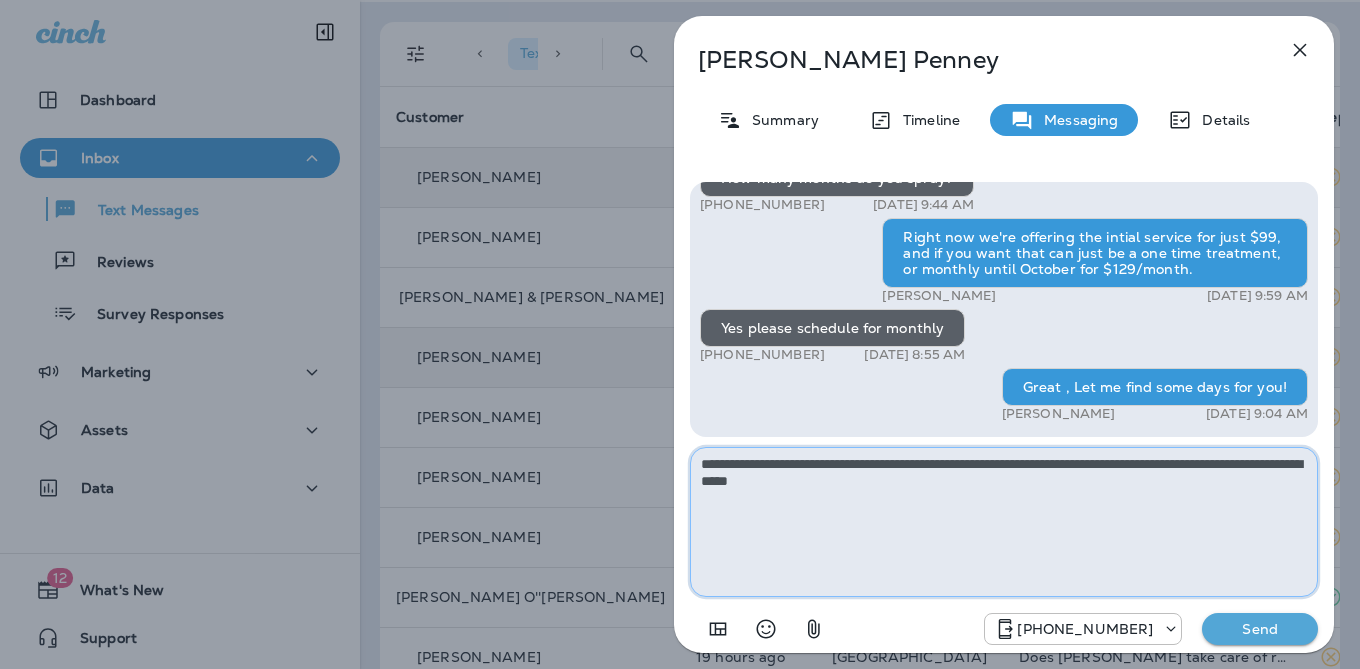 type on "**********" 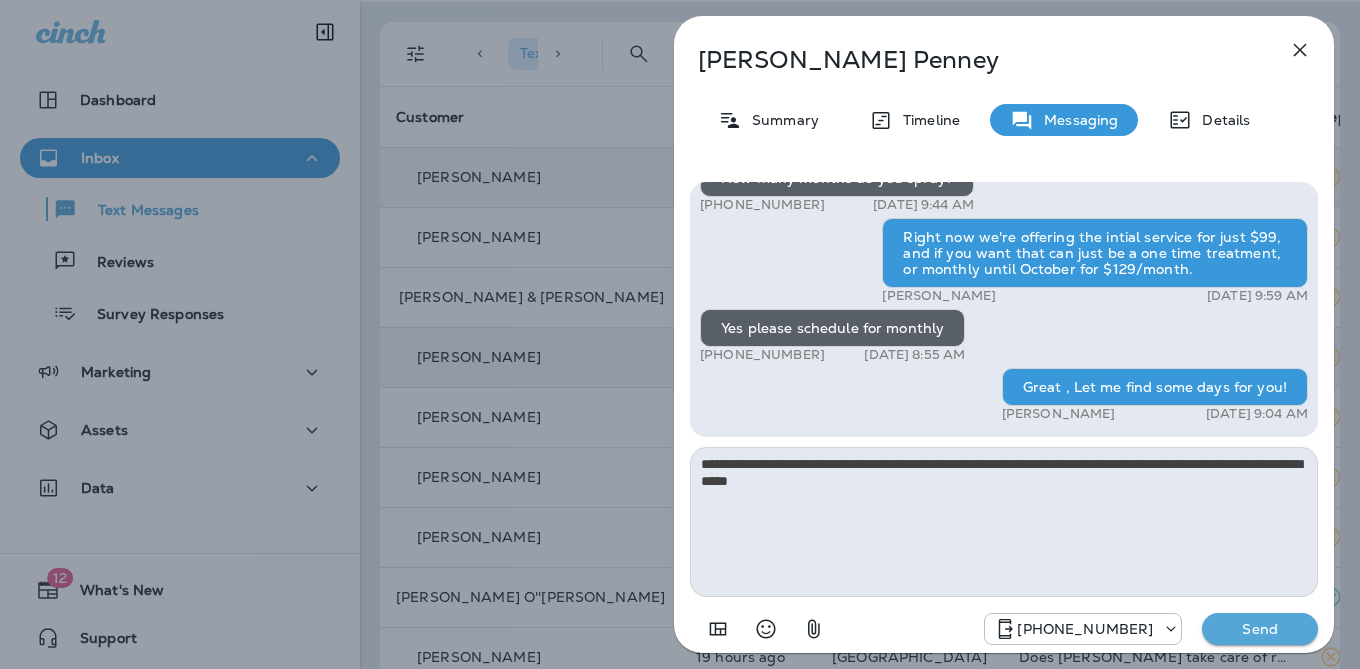 click on "Send" at bounding box center [1260, 629] 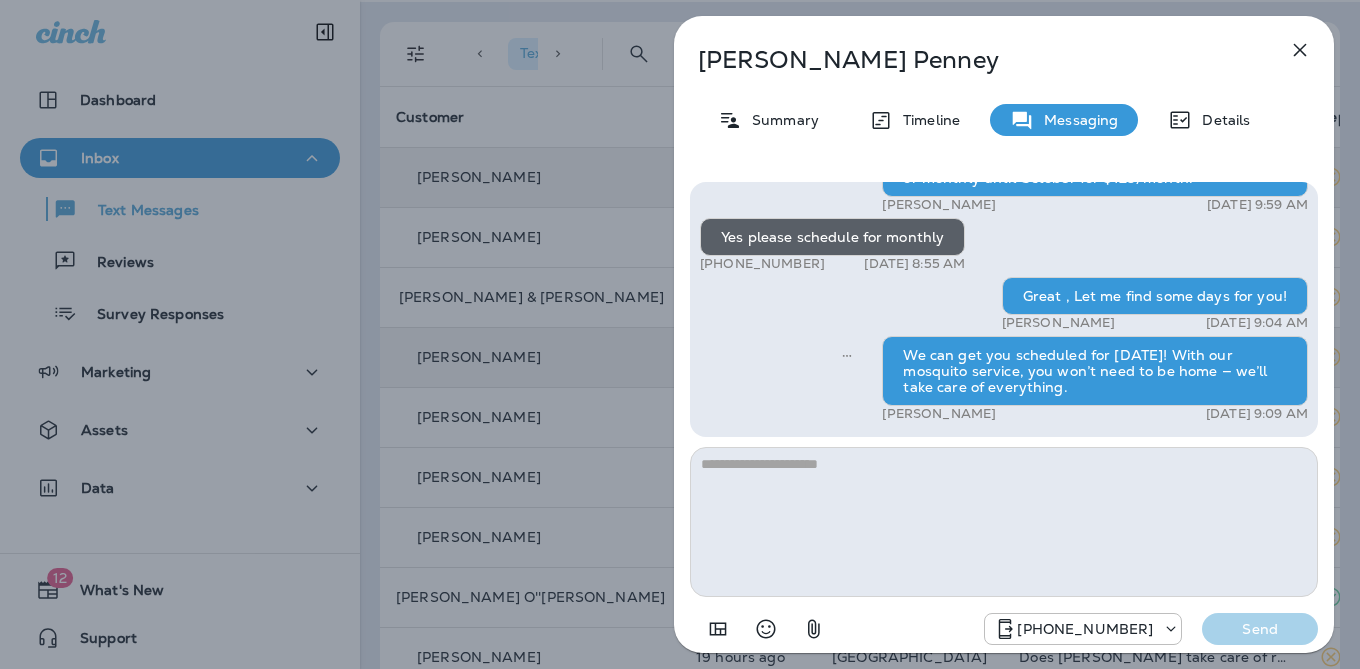 click on "[PERSON_NAME] Summary   Timeline   Messaging   Details   Hi,  [PERSON_NAME] , this is [PERSON_NAME] with Moxie Pest Control. We know Summer brings out the mosquitoes—and with the Summer season here, I’d love to get you on our schedule to come help take care of that. Just reply here if you're interested, and I'll let you know the details!
Reply STOP to optout +18174823792 [DATE] 9:52 AM Yes +1 (423) 802-6408 [DATE] 12:33 PM [PERSON_NAME] [DATE] 12:53 PM Just checking in,  [PERSON_NAME] . Our mosquito service is extremely effective, and it's totally pet and family friendly! We get awesome reviews on it.  Want me to send you more details?
Reply STOP to optout +18174823792 [DATE] 9:48 AM Yes +1 (423) 802-6408 [DATE] 11:17 AM Hello! This is [PERSON_NAME] with [PERSON_NAME], right now the introductory price is just $99 for your first treatment!
Let me know if you'd like to schedule or have any questions. We're happy to help! [PERSON_NAME] [DATE] 9:18 AM Would like to schedule  [PHONE_NUMBER] [PERSON_NAME]" at bounding box center [680, 334] 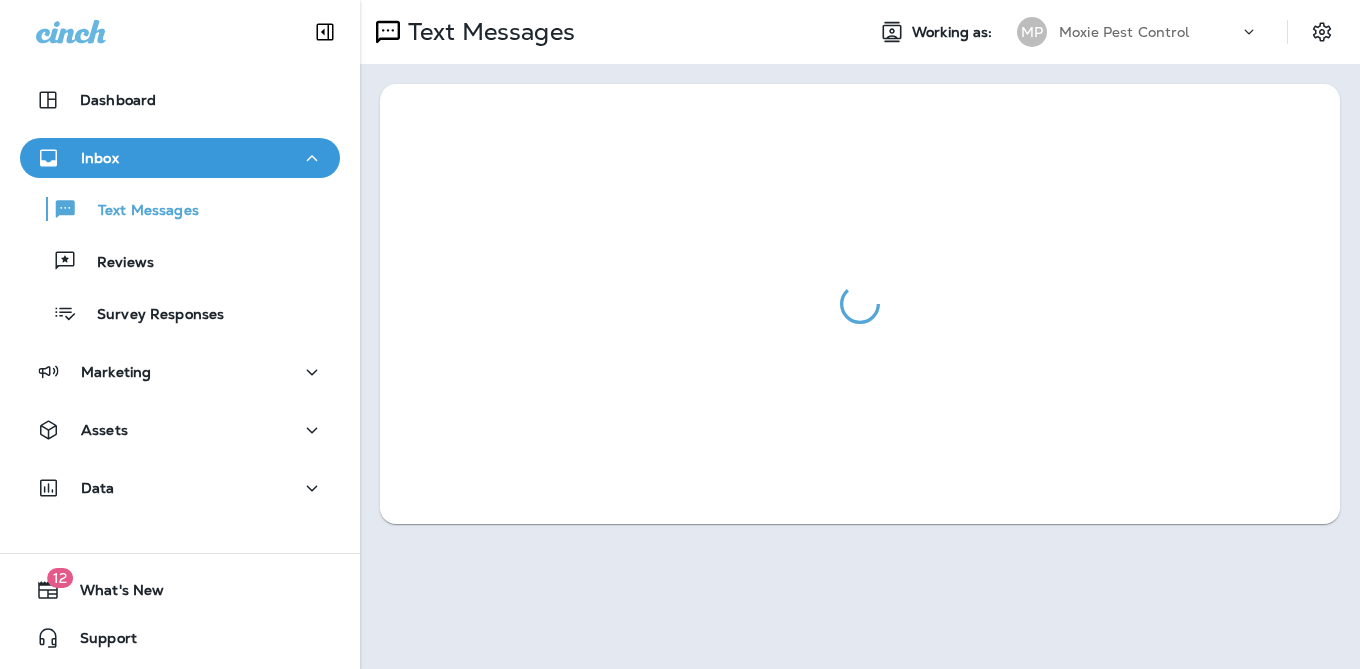scroll, scrollTop: 0, scrollLeft: 0, axis: both 